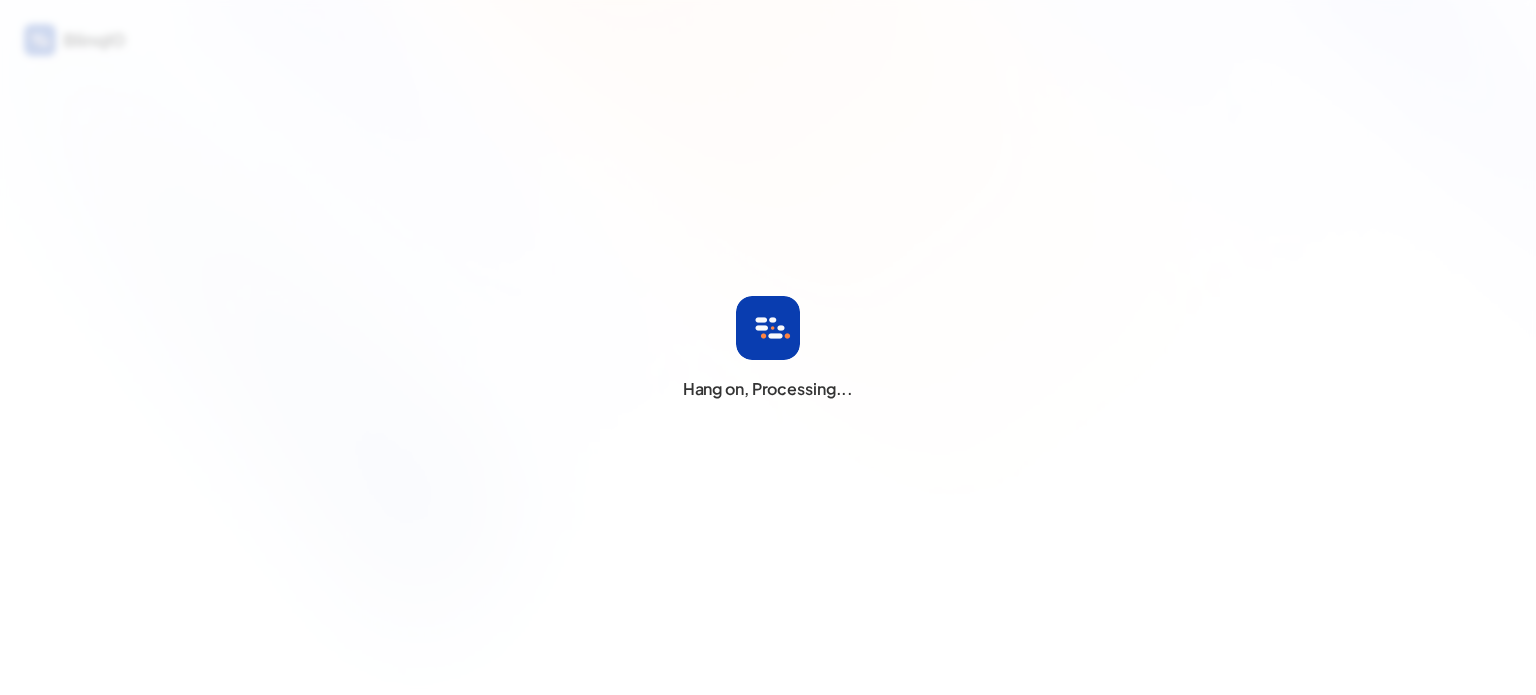 scroll, scrollTop: 0, scrollLeft: 0, axis: both 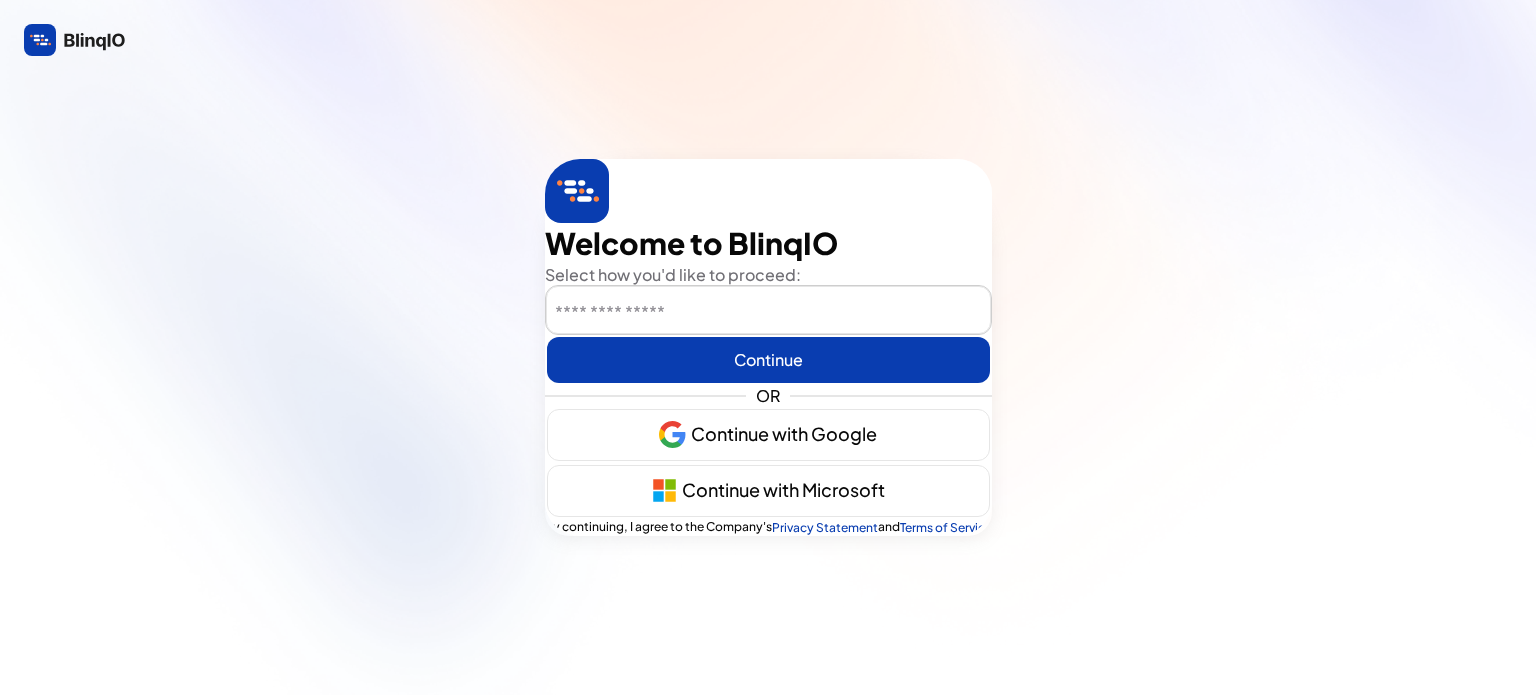 click at bounding box center [768, 311] 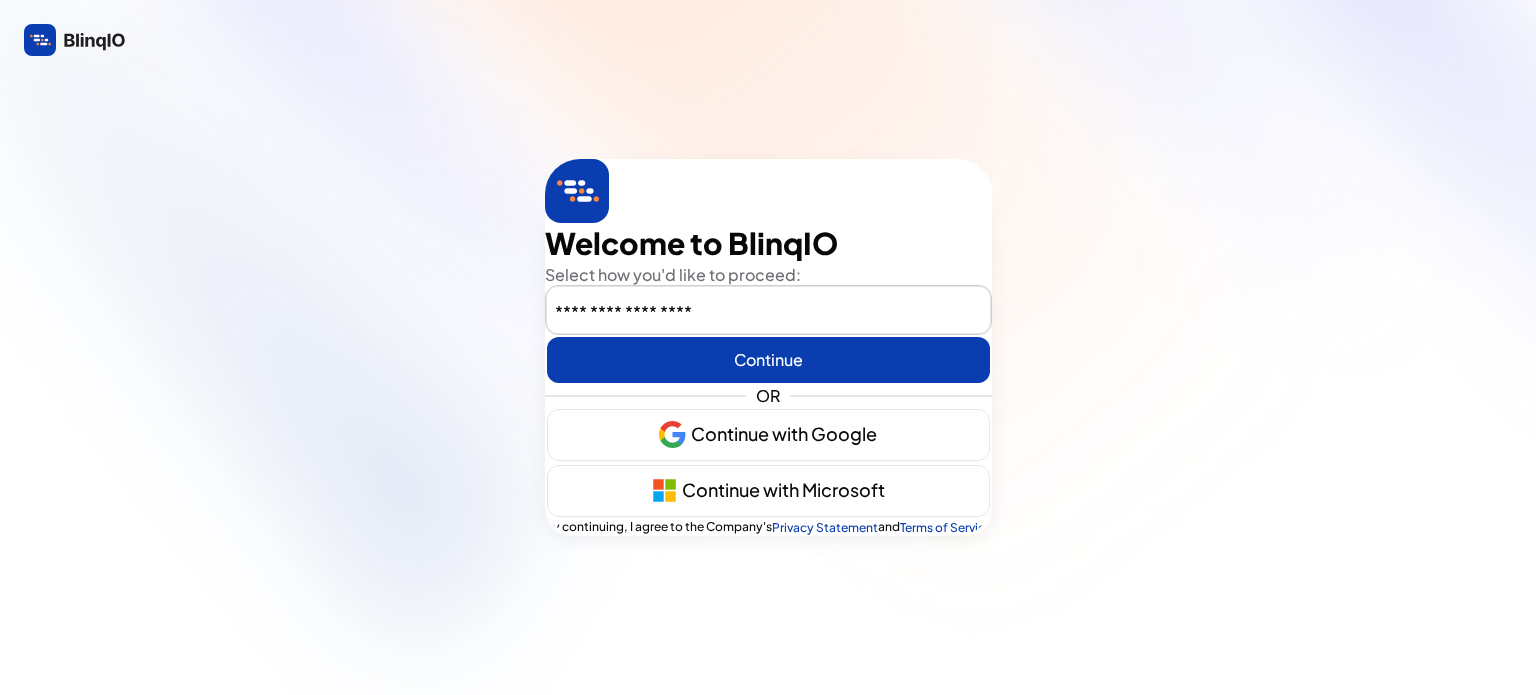 click on "Continue" at bounding box center [768, 360] 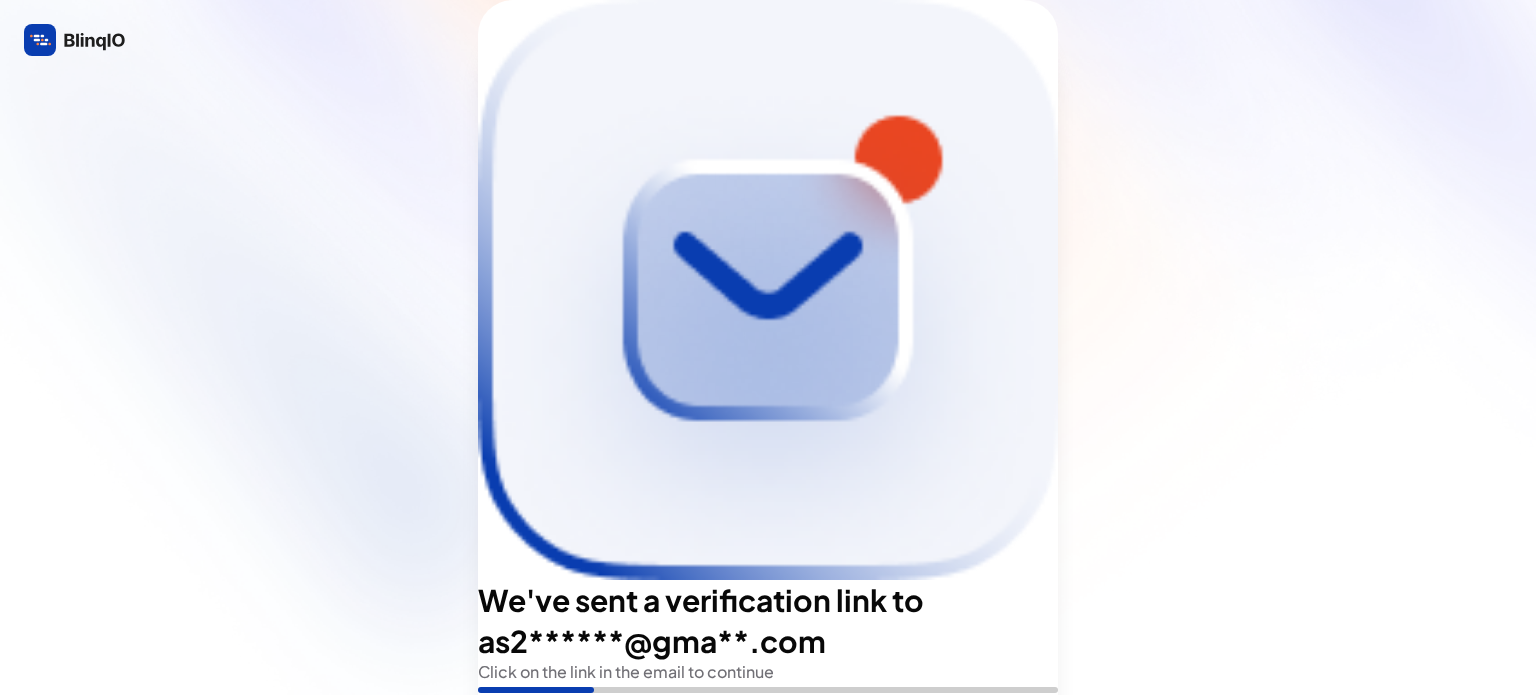 drag, startPoint x: 800, startPoint y: 359, endPoint x: 785, endPoint y: 372, distance: 19.849434 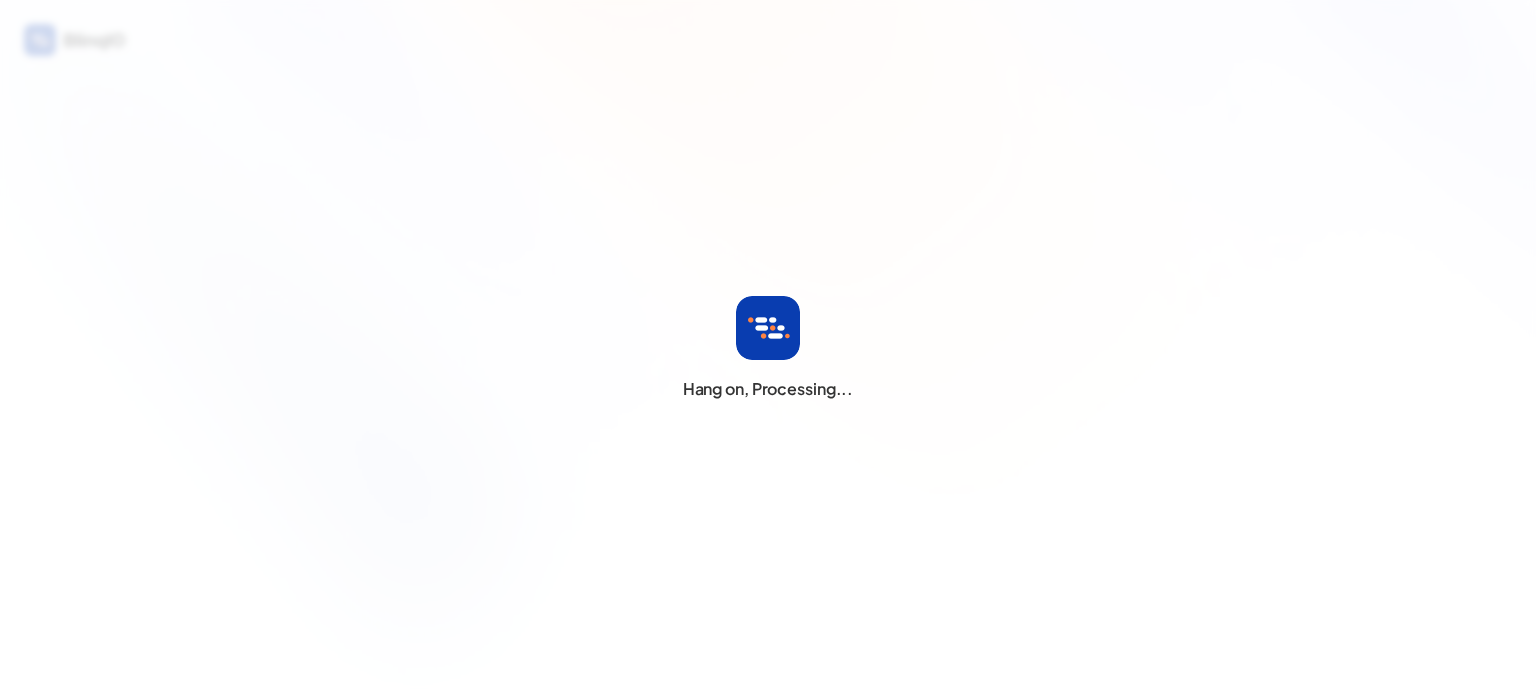 scroll, scrollTop: 0, scrollLeft: 0, axis: both 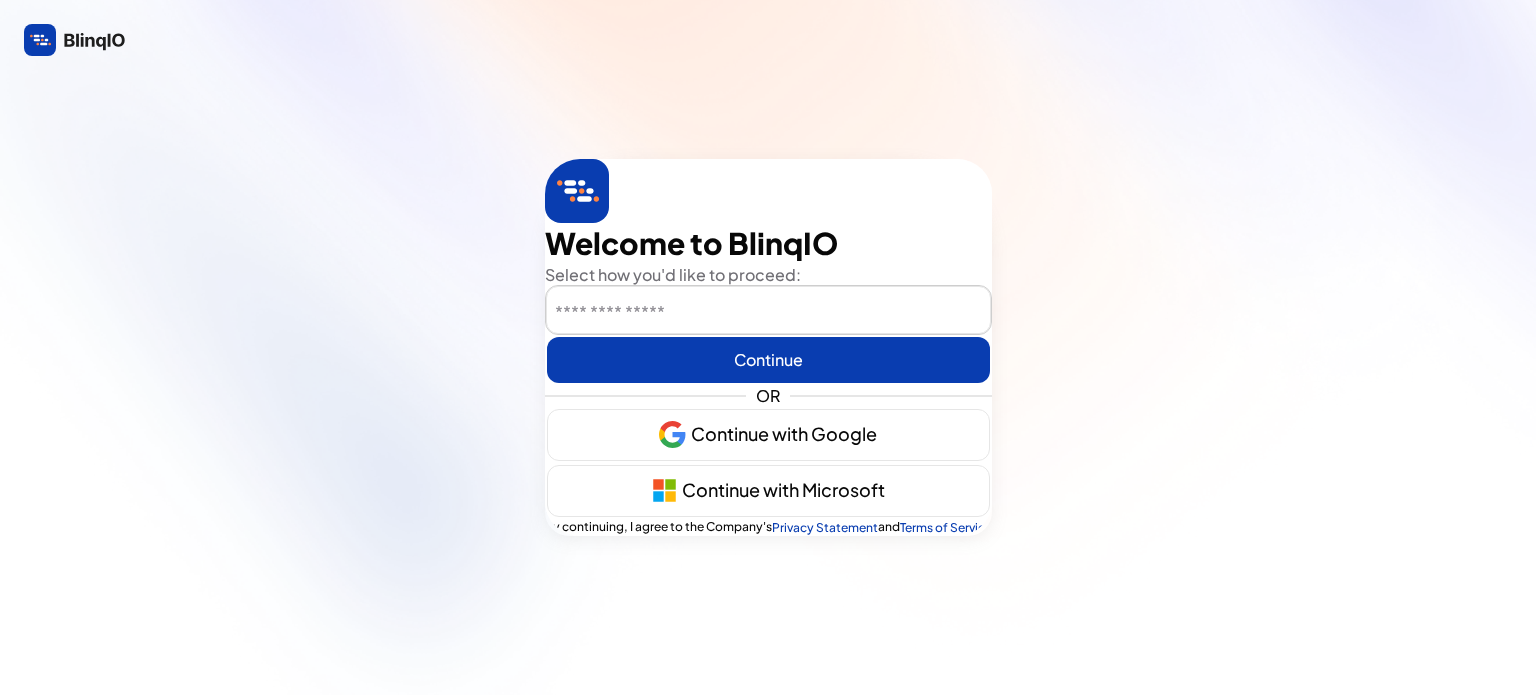click at bounding box center (768, 311) 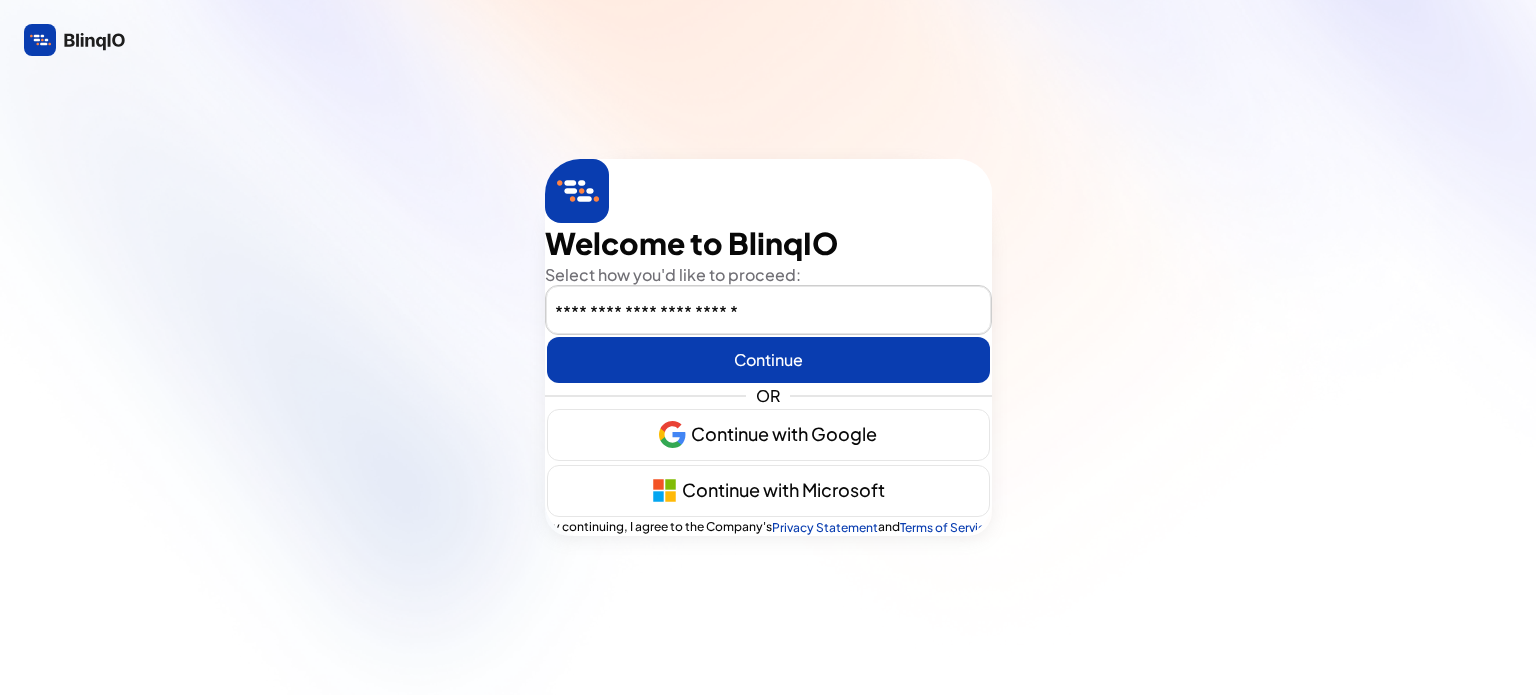 type on "**********" 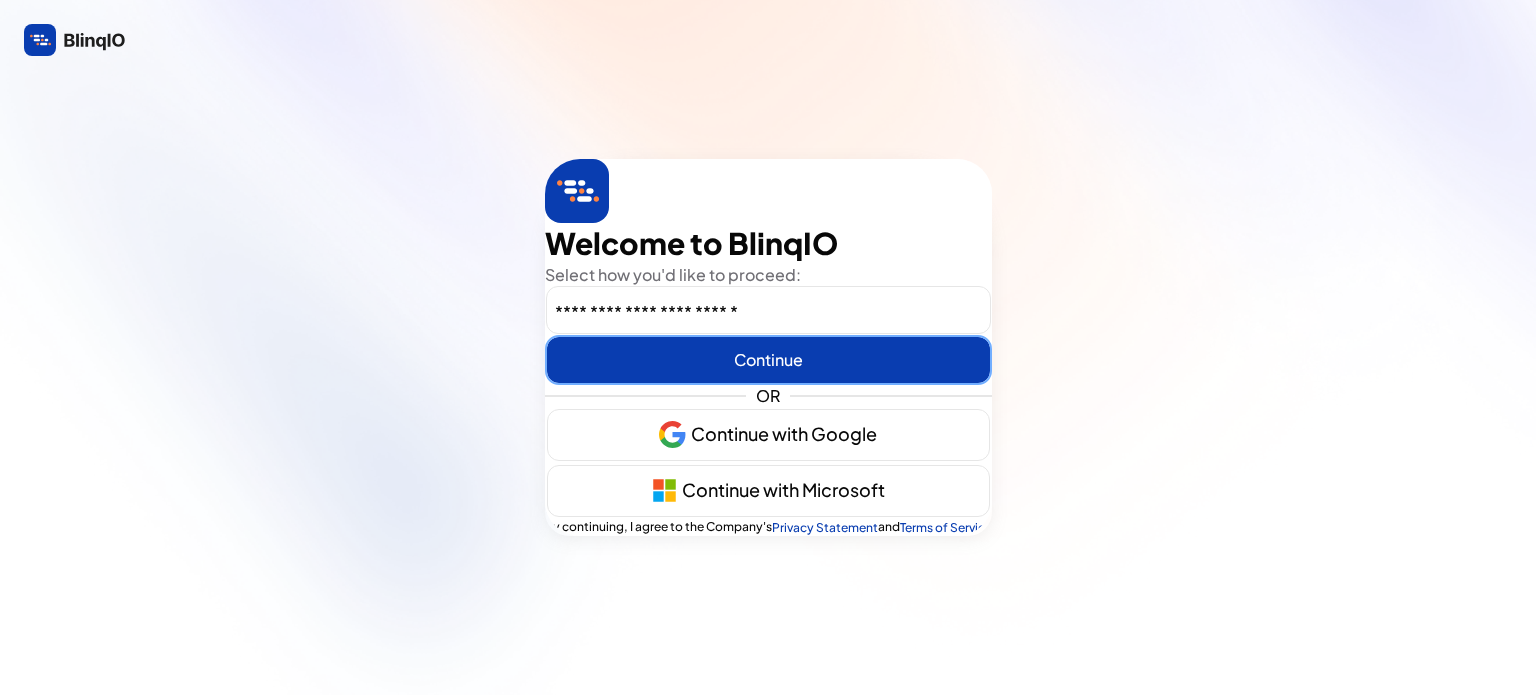 click on "Continue" at bounding box center [768, 360] 